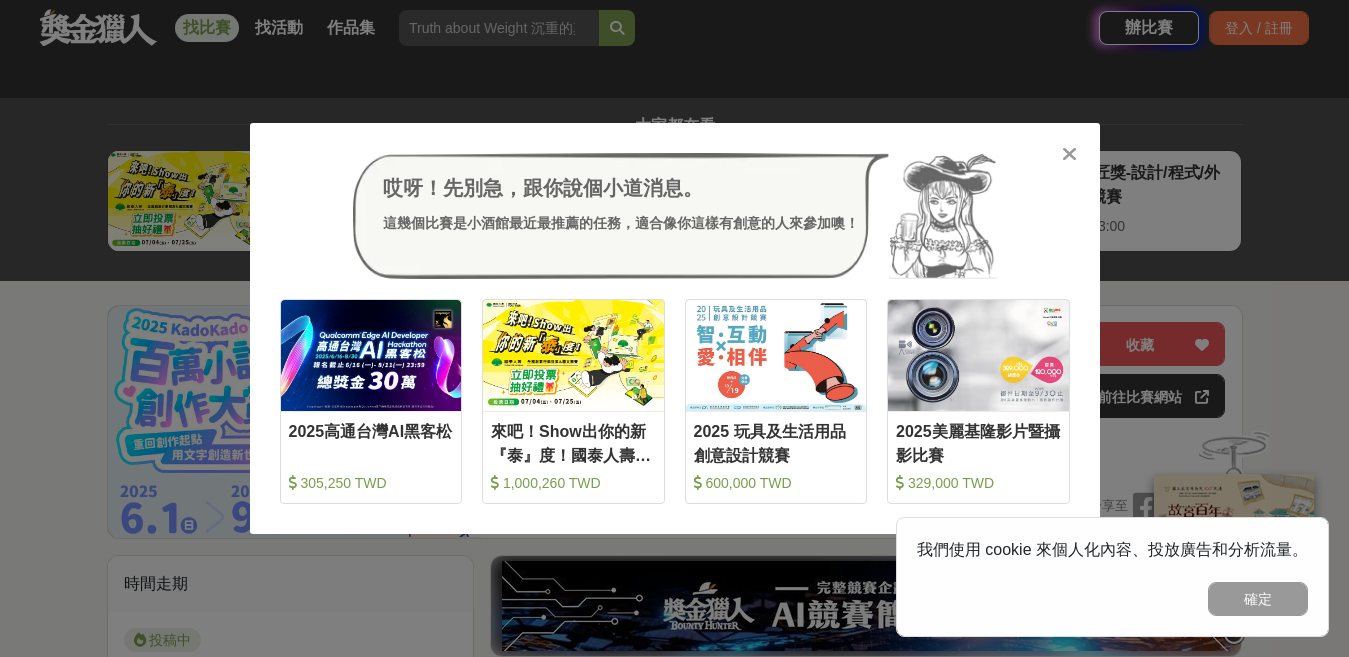 scroll, scrollTop: 4800, scrollLeft: 0, axis: vertical 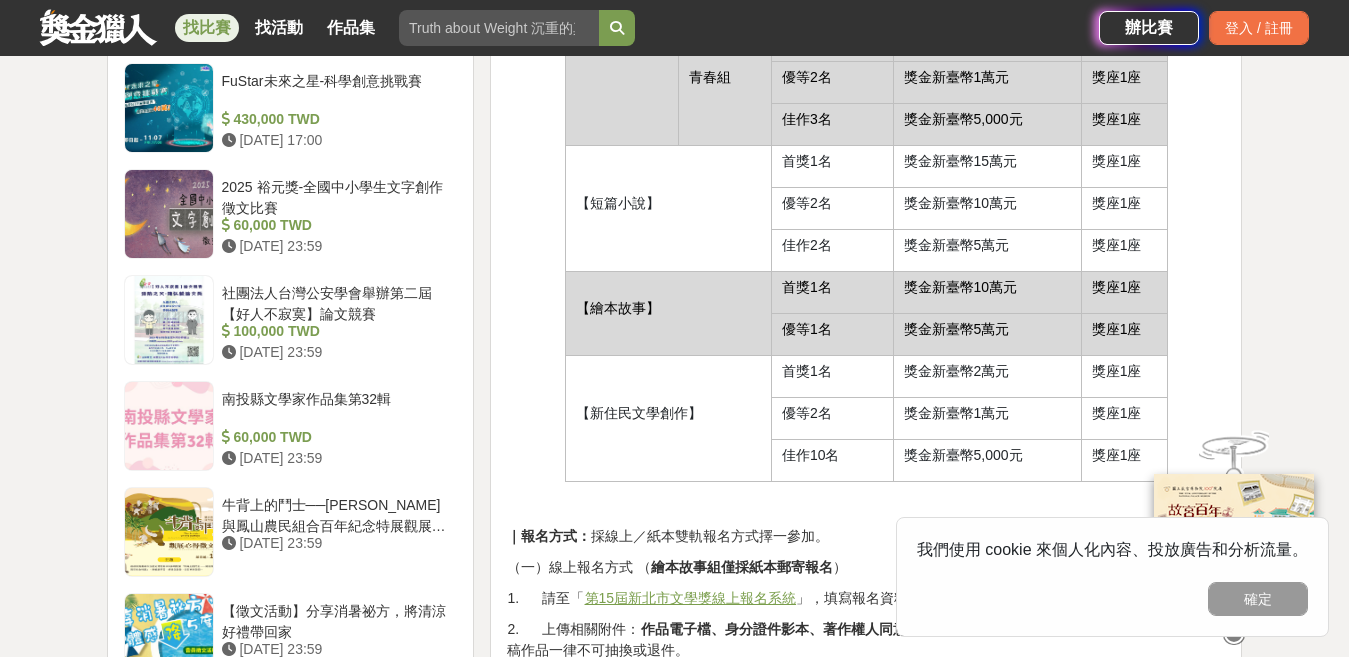 click on "佳作10名" at bounding box center (832, 461) 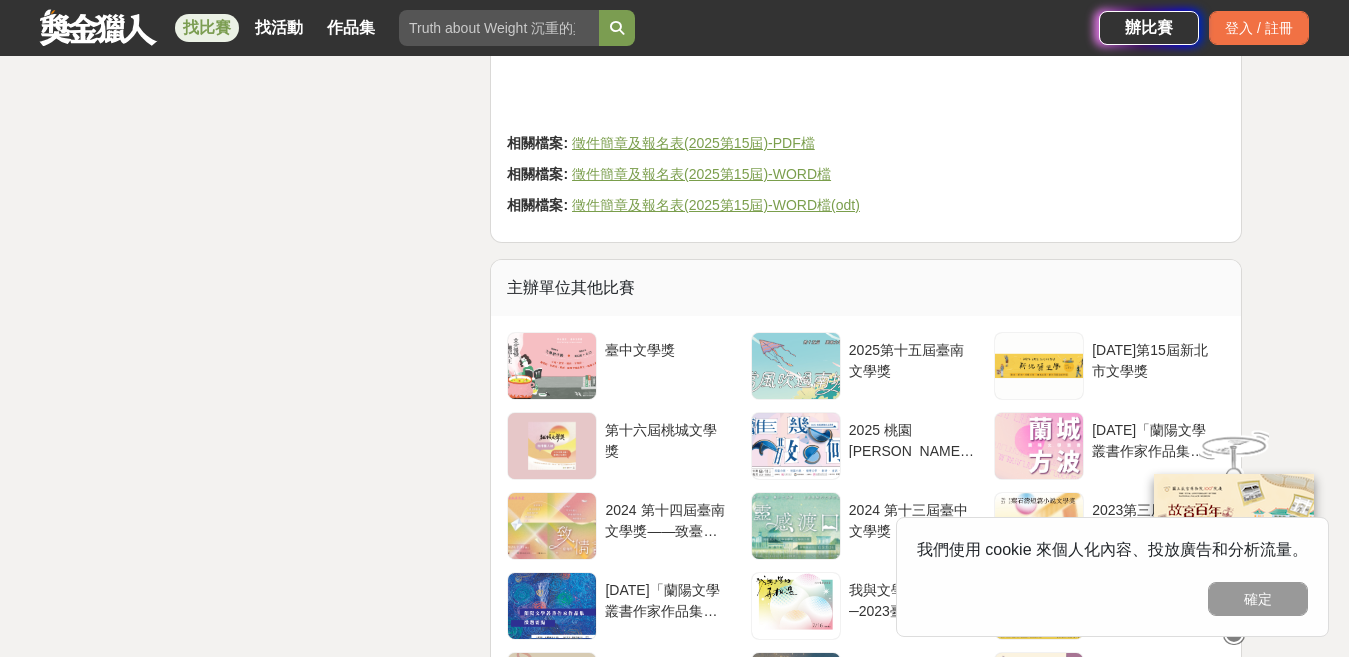 scroll, scrollTop: 3500, scrollLeft: 0, axis: vertical 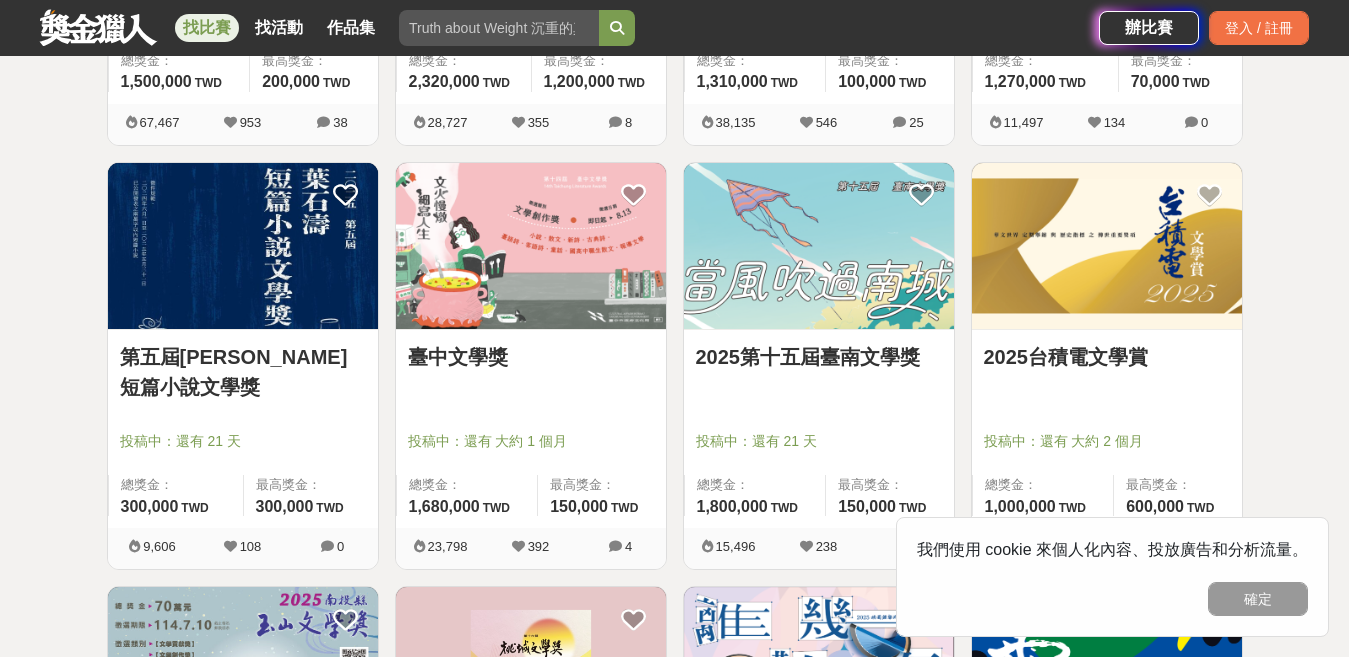 click on "2025台積電文學賞" at bounding box center [1107, 357] 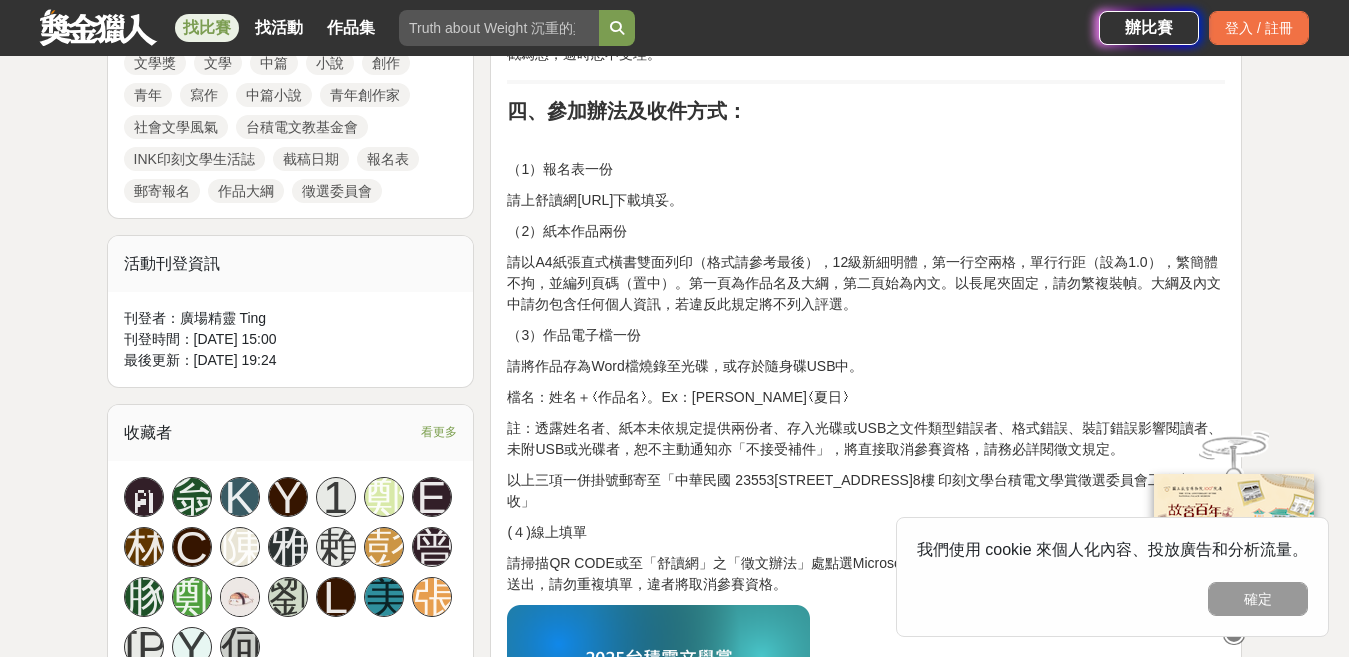 scroll, scrollTop: 1100, scrollLeft: 0, axis: vertical 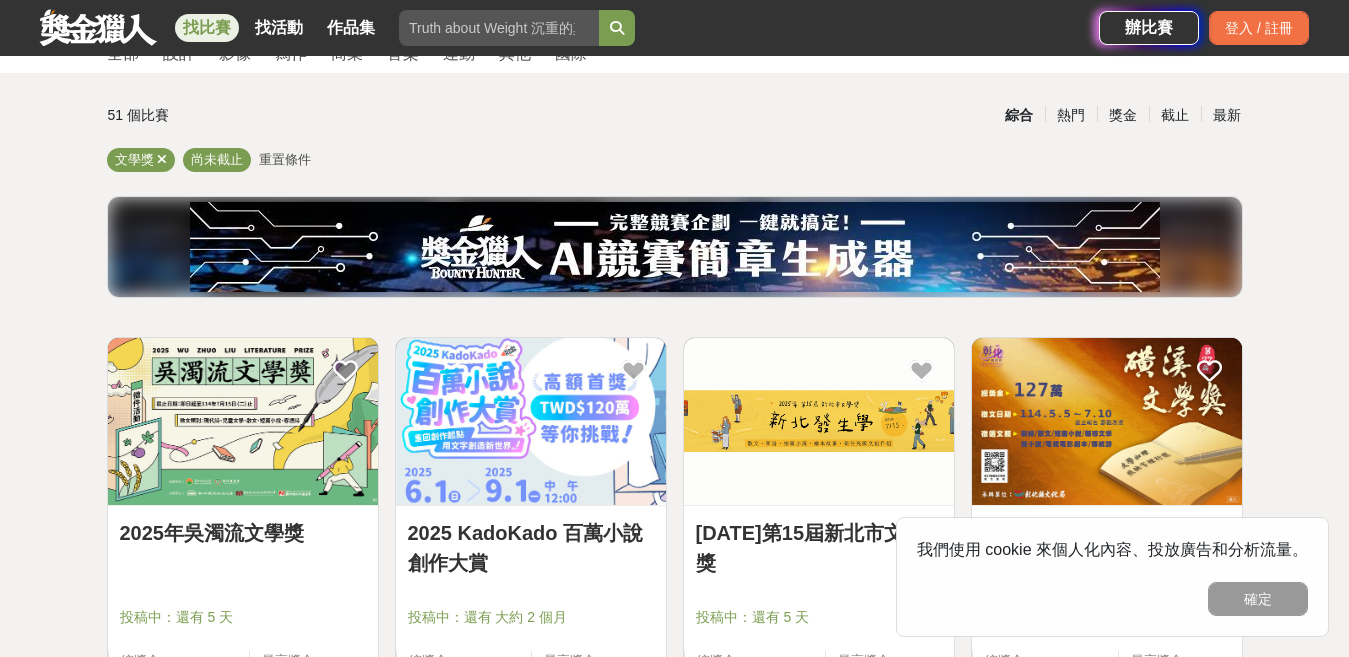 click on "2025 KadoKado 百萬小說創作大賞" at bounding box center (531, 548) 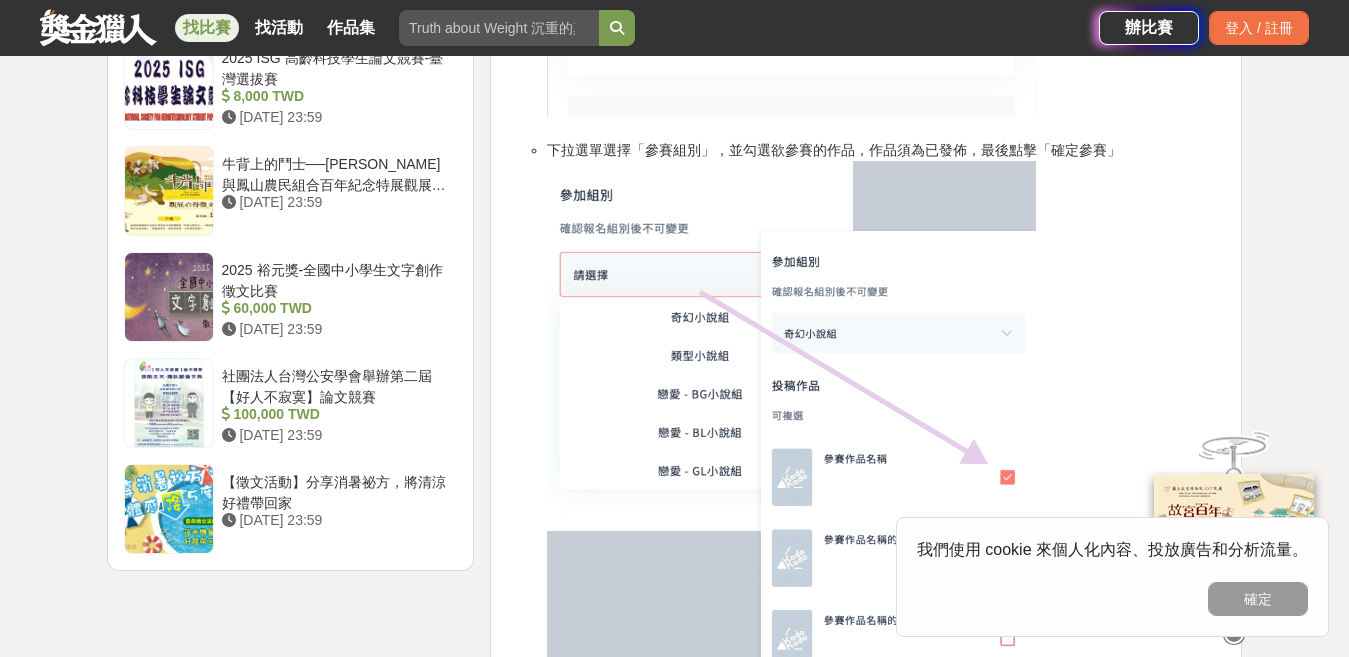 scroll, scrollTop: 2700, scrollLeft: 0, axis: vertical 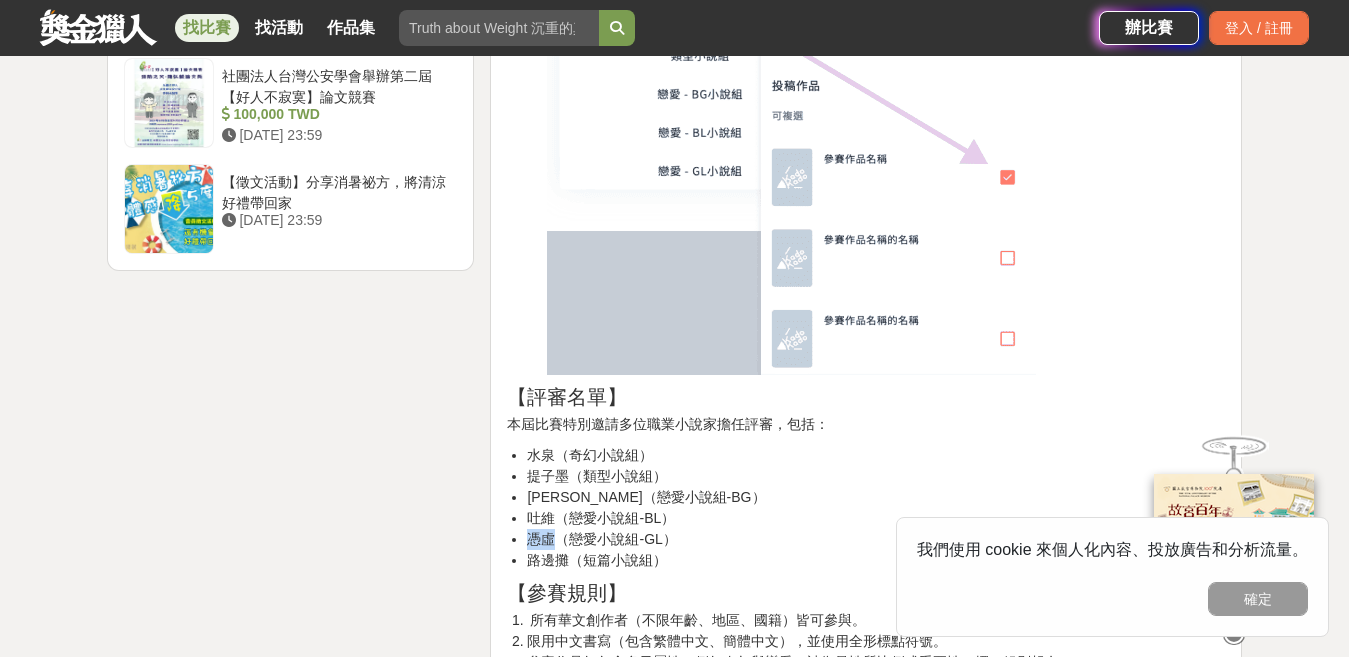 drag, startPoint x: 553, startPoint y: 539, endPoint x: 522, endPoint y: 542, distance: 31.144823 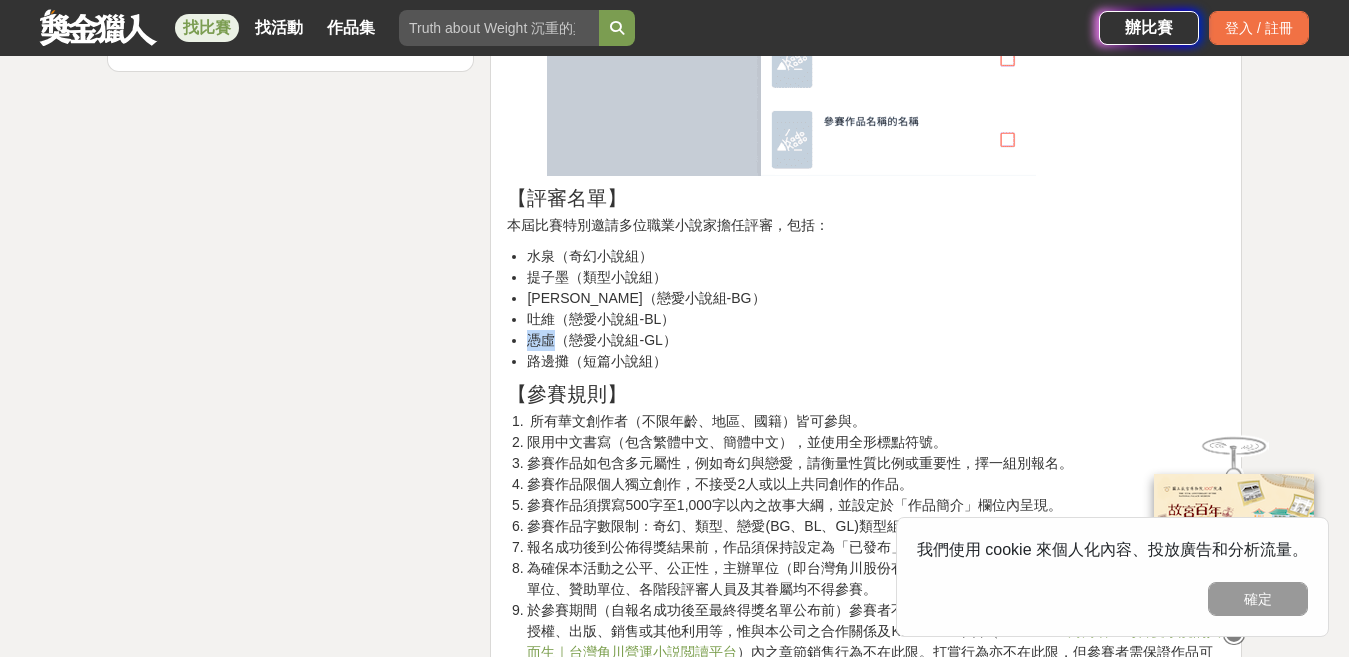 scroll, scrollTop: 2900, scrollLeft: 0, axis: vertical 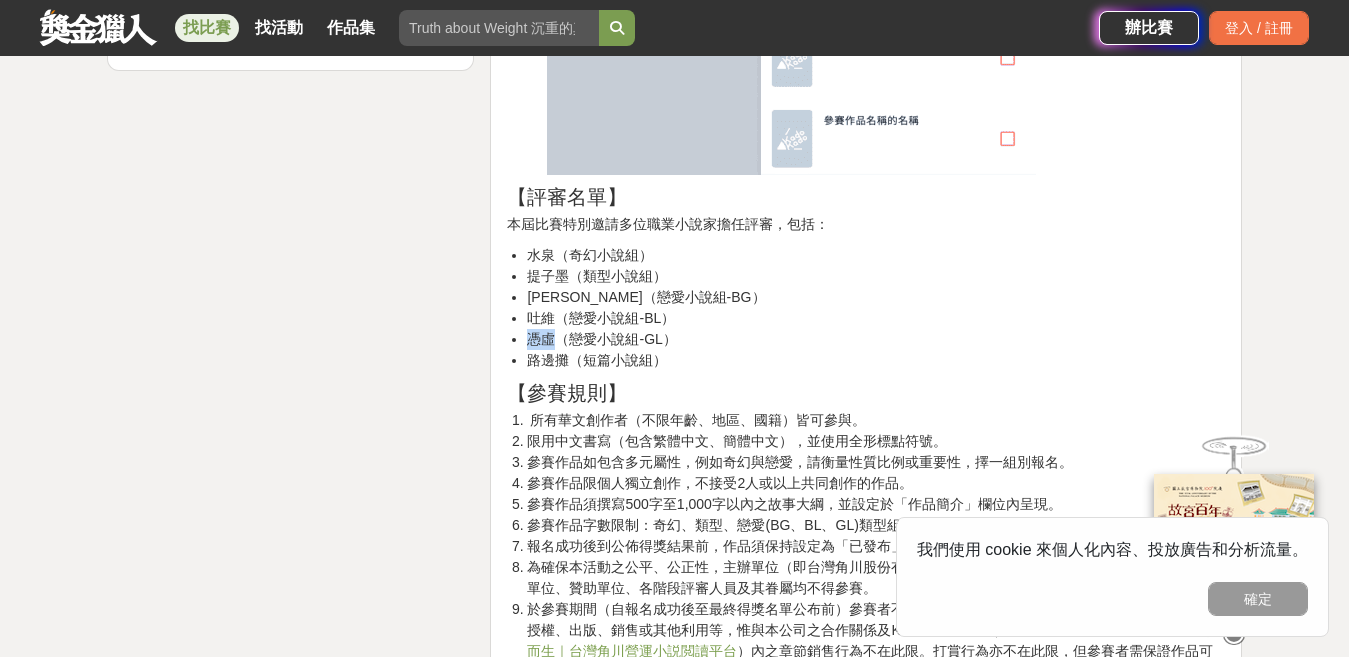 copy on "憑虛" 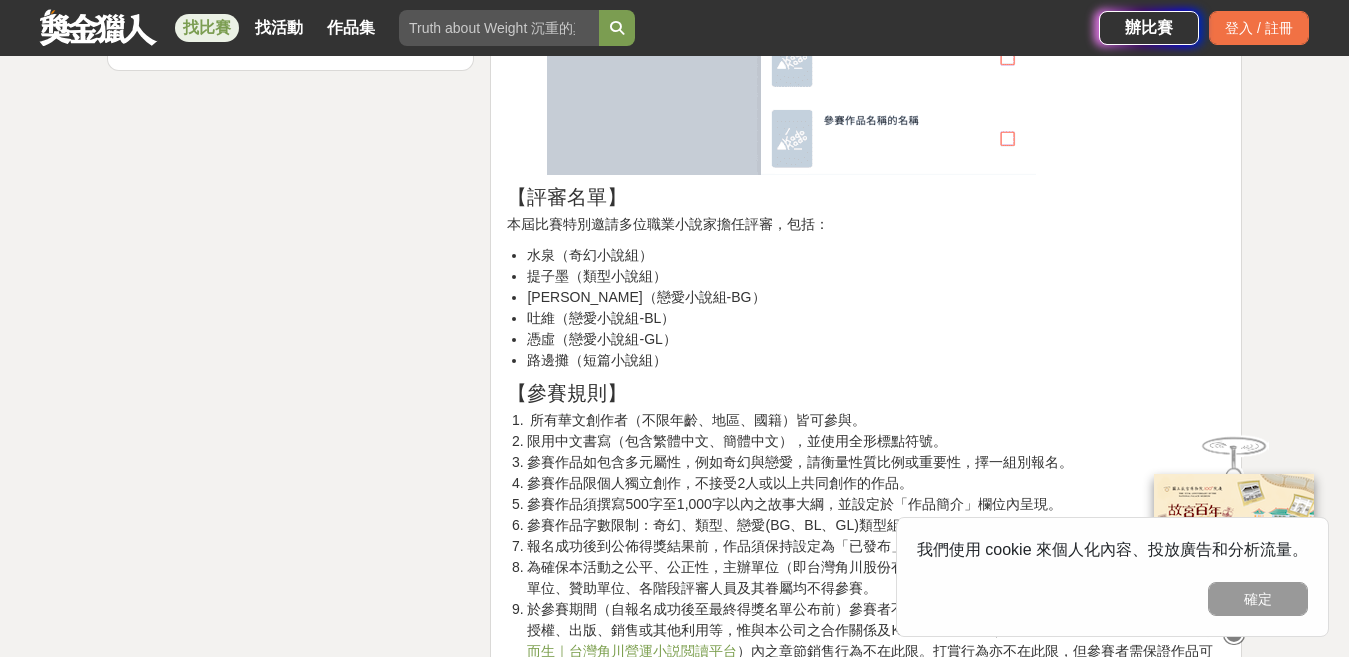 click on "[PERSON_NAME]（戀愛小說組-BG）" at bounding box center (876, 297) 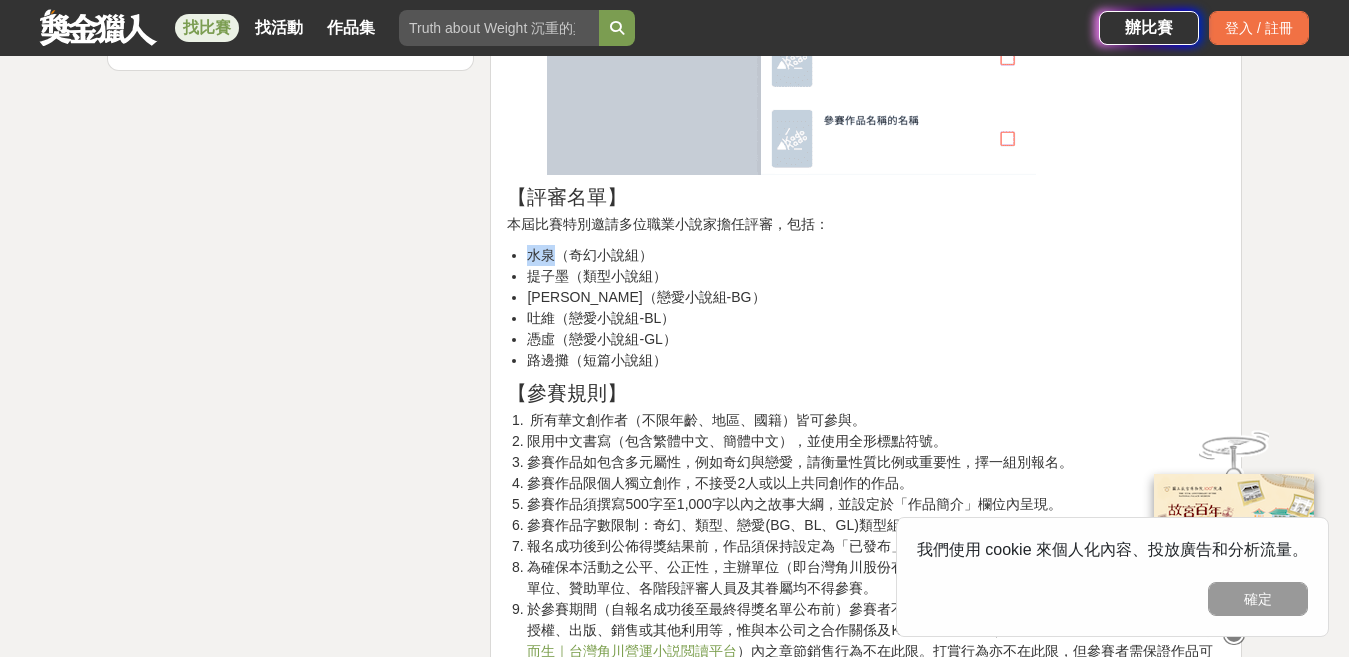 drag, startPoint x: 558, startPoint y: 261, endPoint x: 531, endPoint y: 255, distance: 27.658634 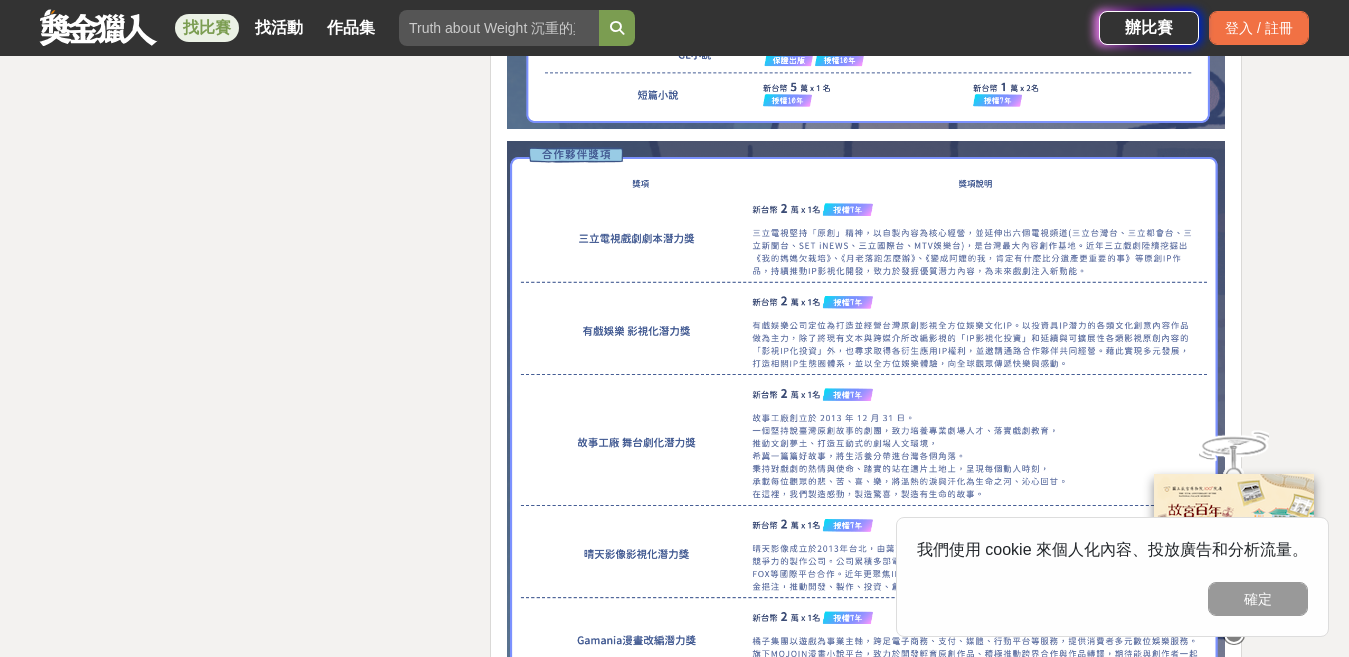 scroll, scrollTop: 5500, scrollLeft: 0, axis: vertical 